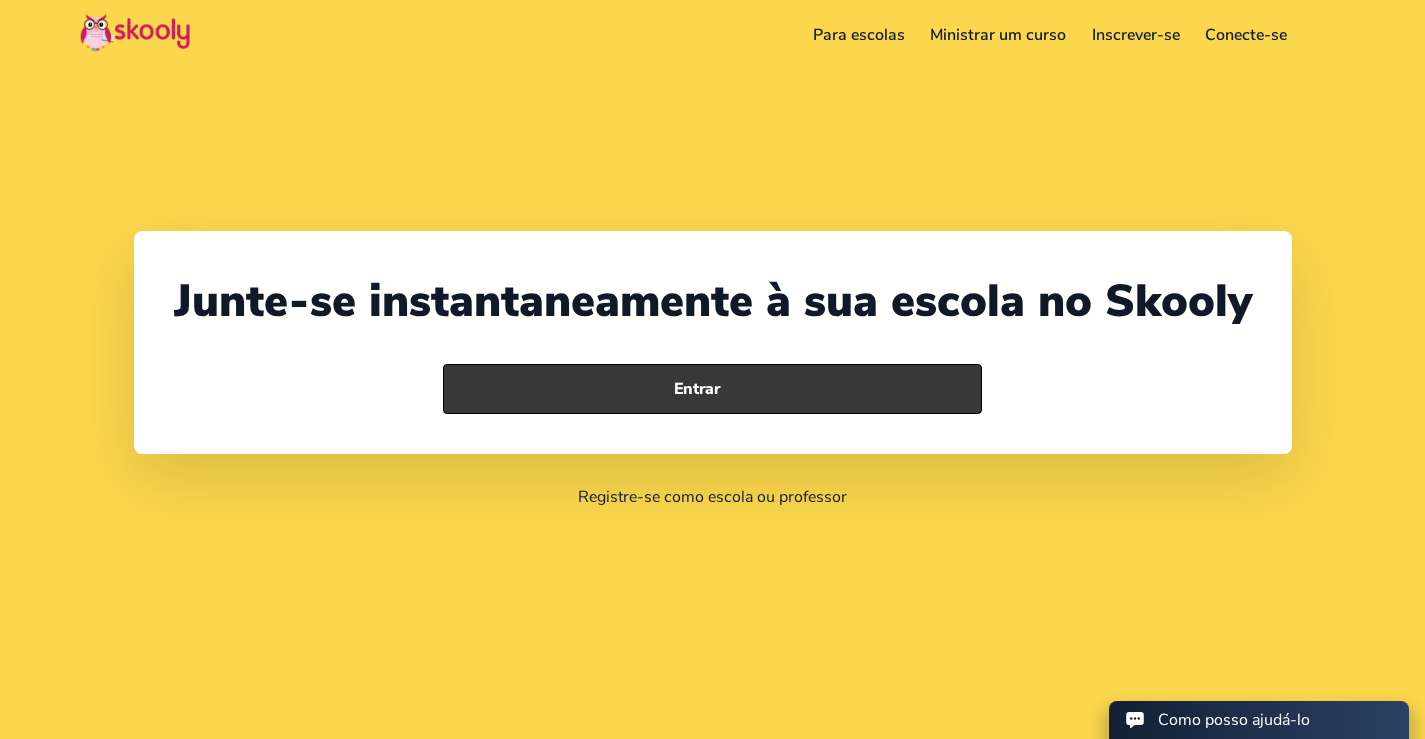 scroll, scrollTop: 0, scrollLeft: 0, axis: both 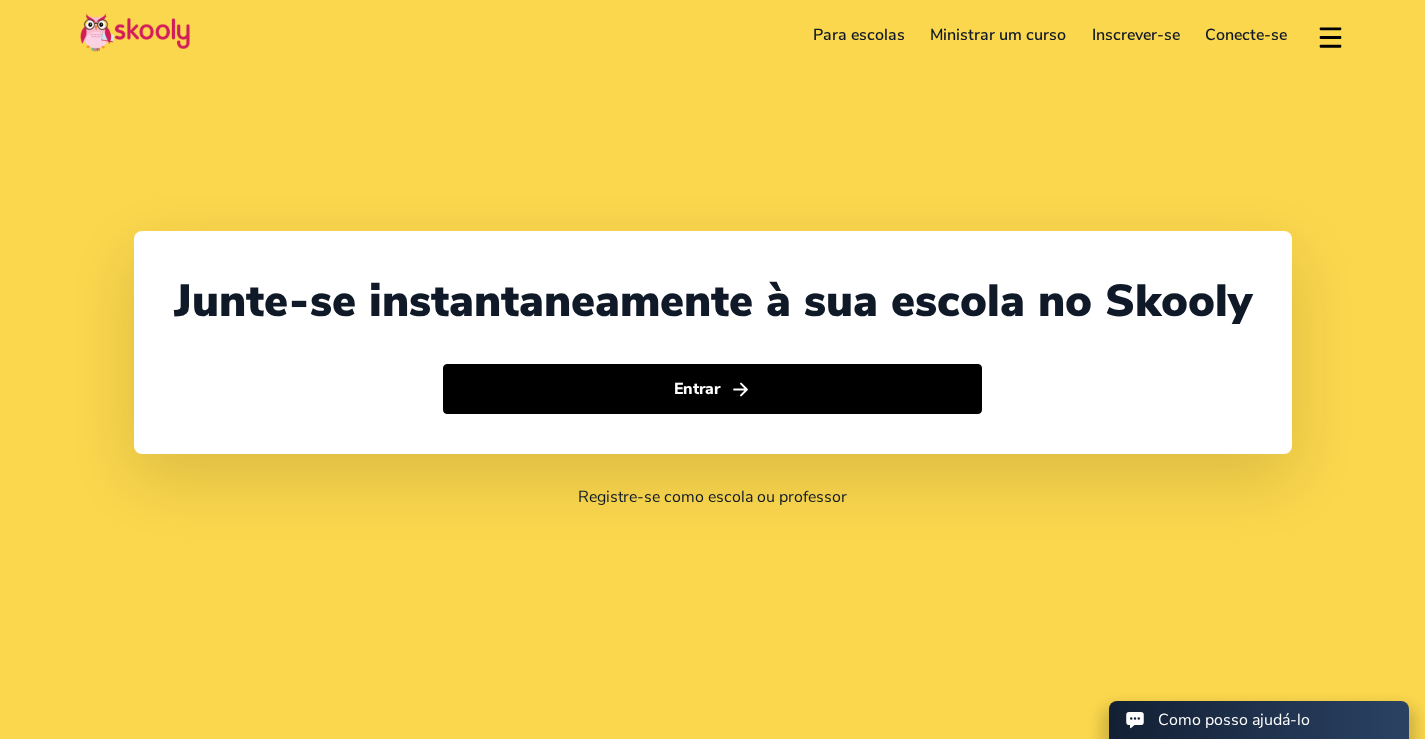 select on "351" 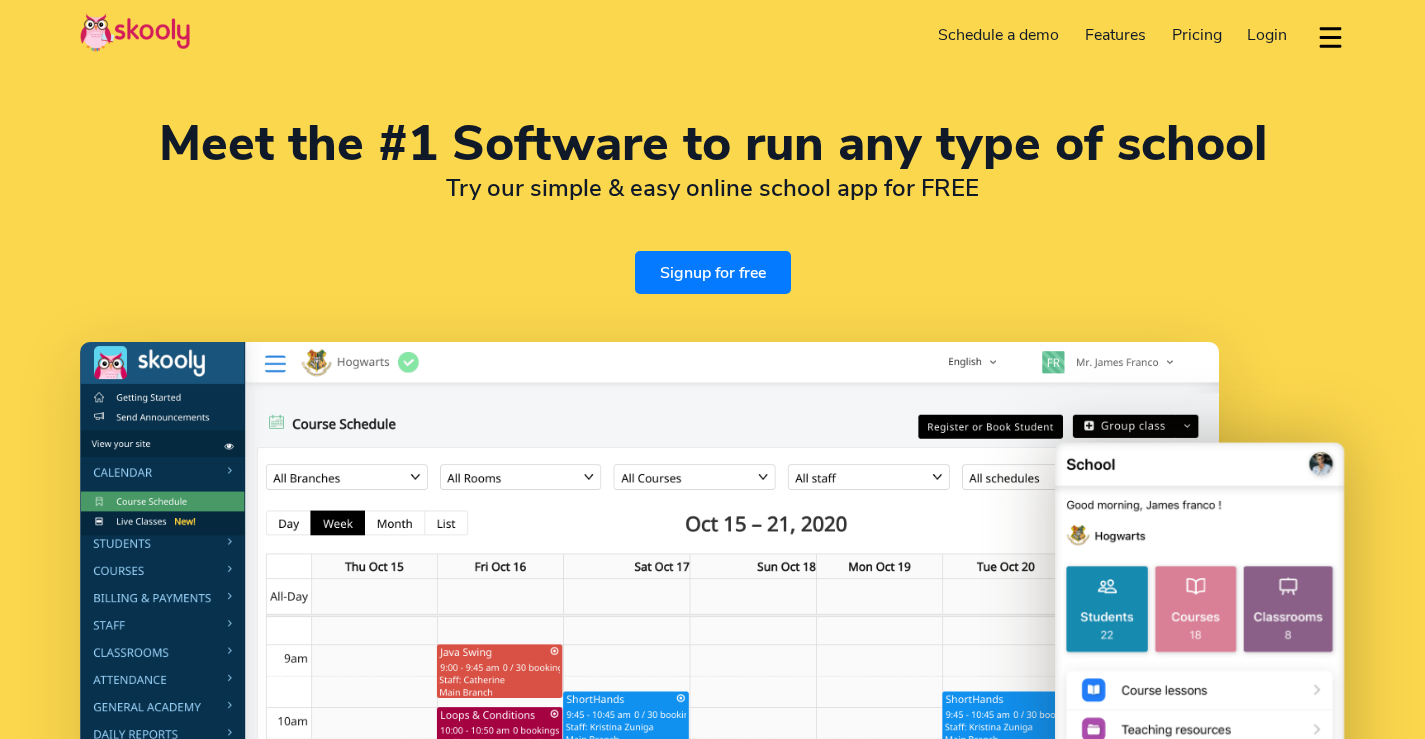 select on "en" 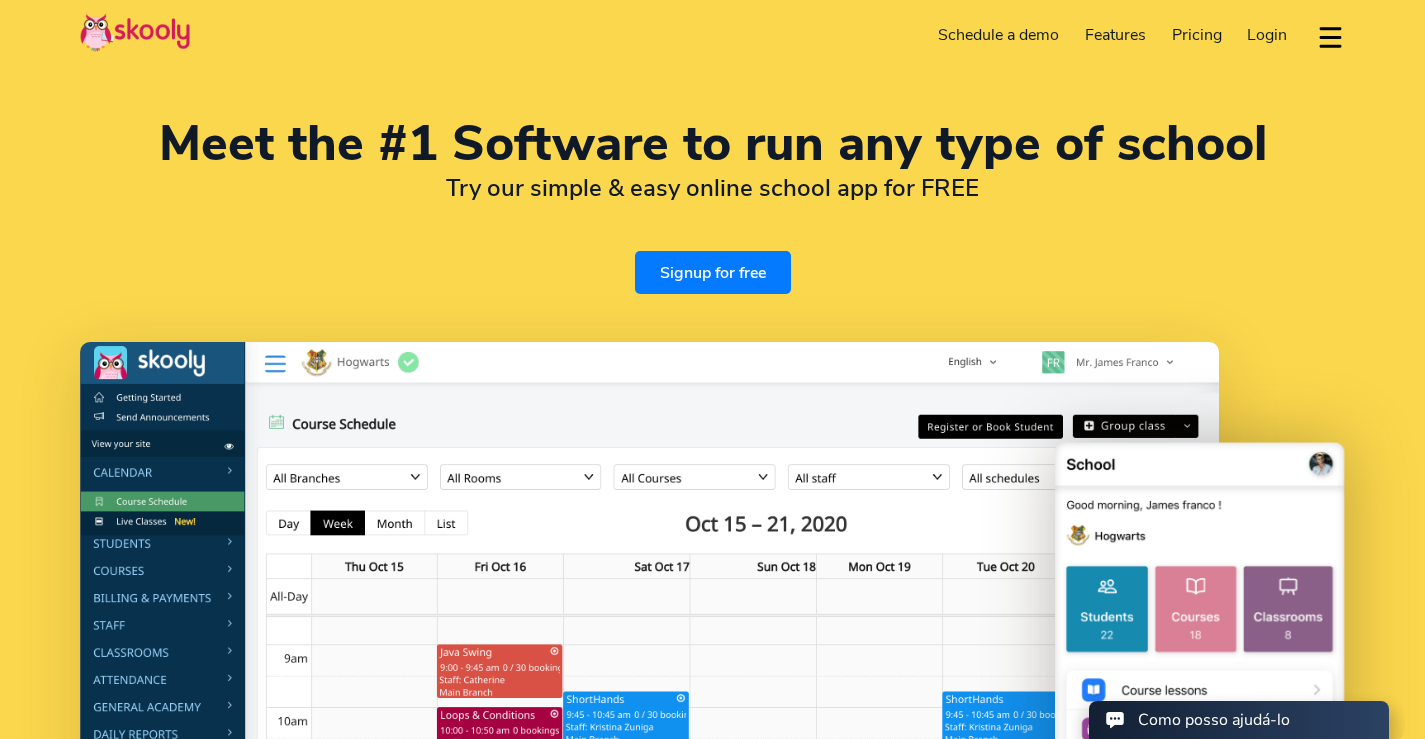 scroll, scrollTop: 0, scrollLeft: 0, axis: both 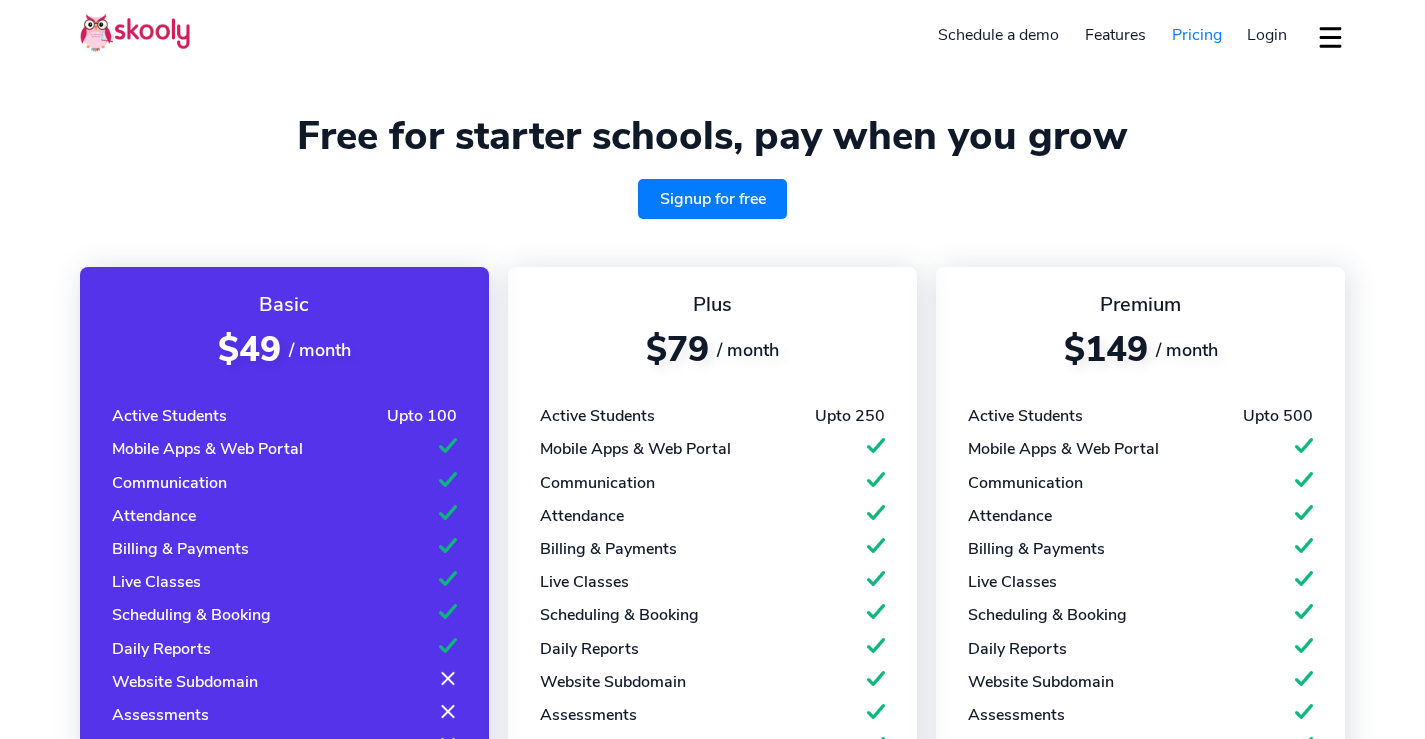 select on "en" 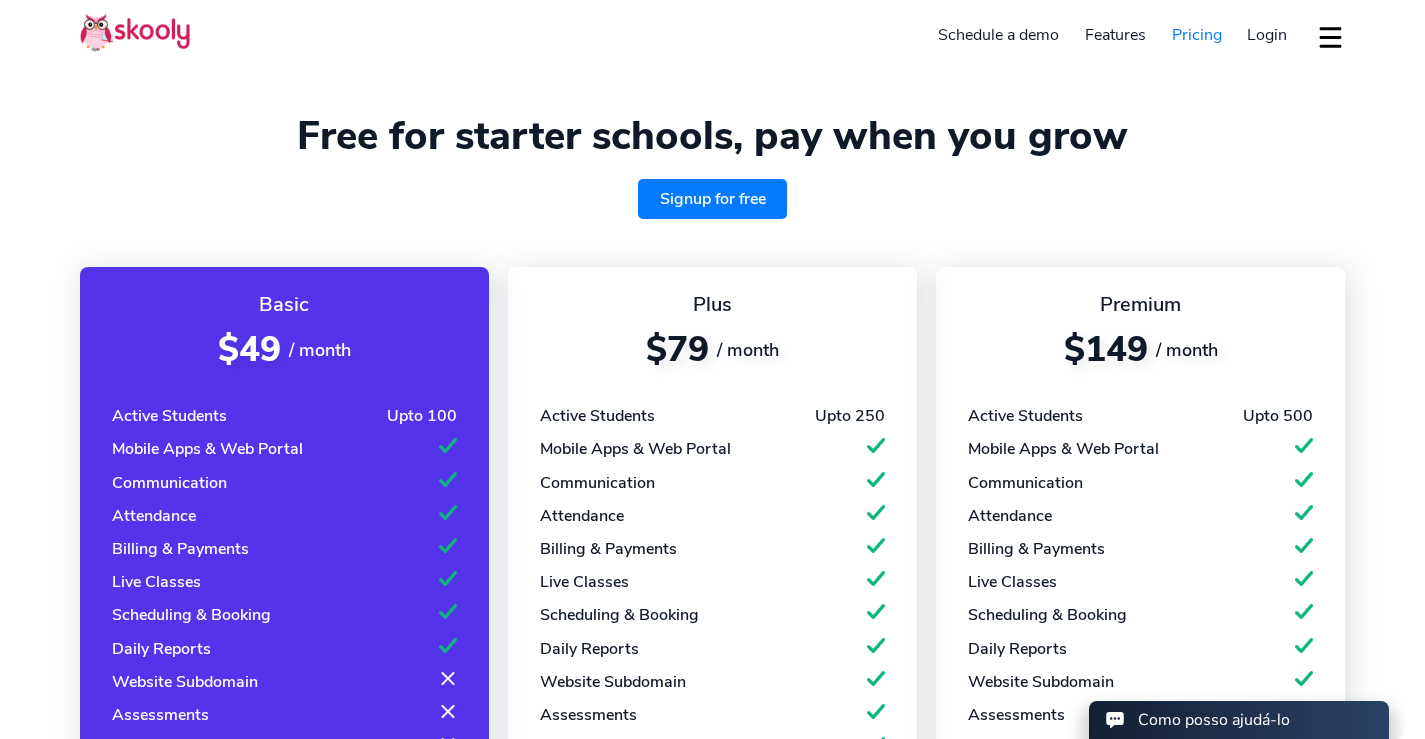 scroll, scrollTop: 0, scrollLeft: 0, axis: both 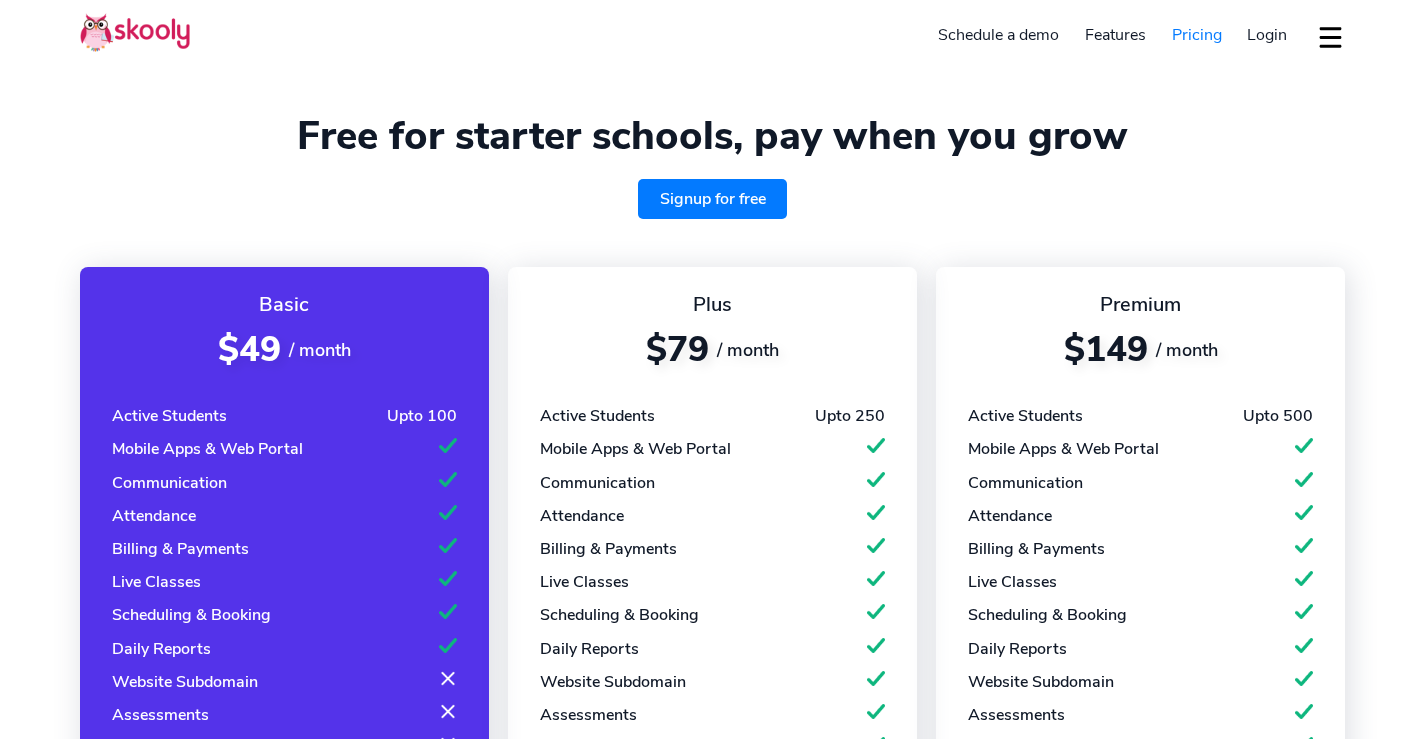 select on "en" 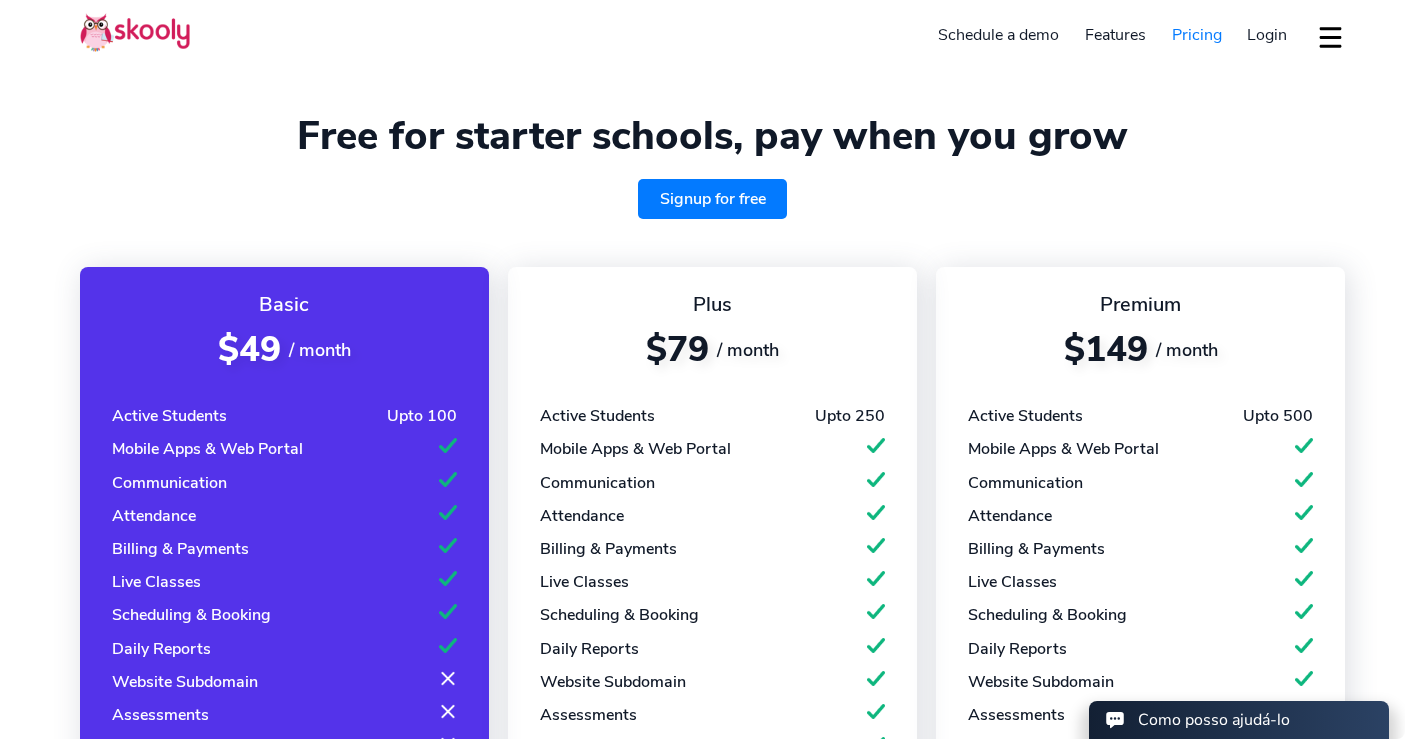 scroll, scrollTop: 0, scrollLeft: 0, axis: both 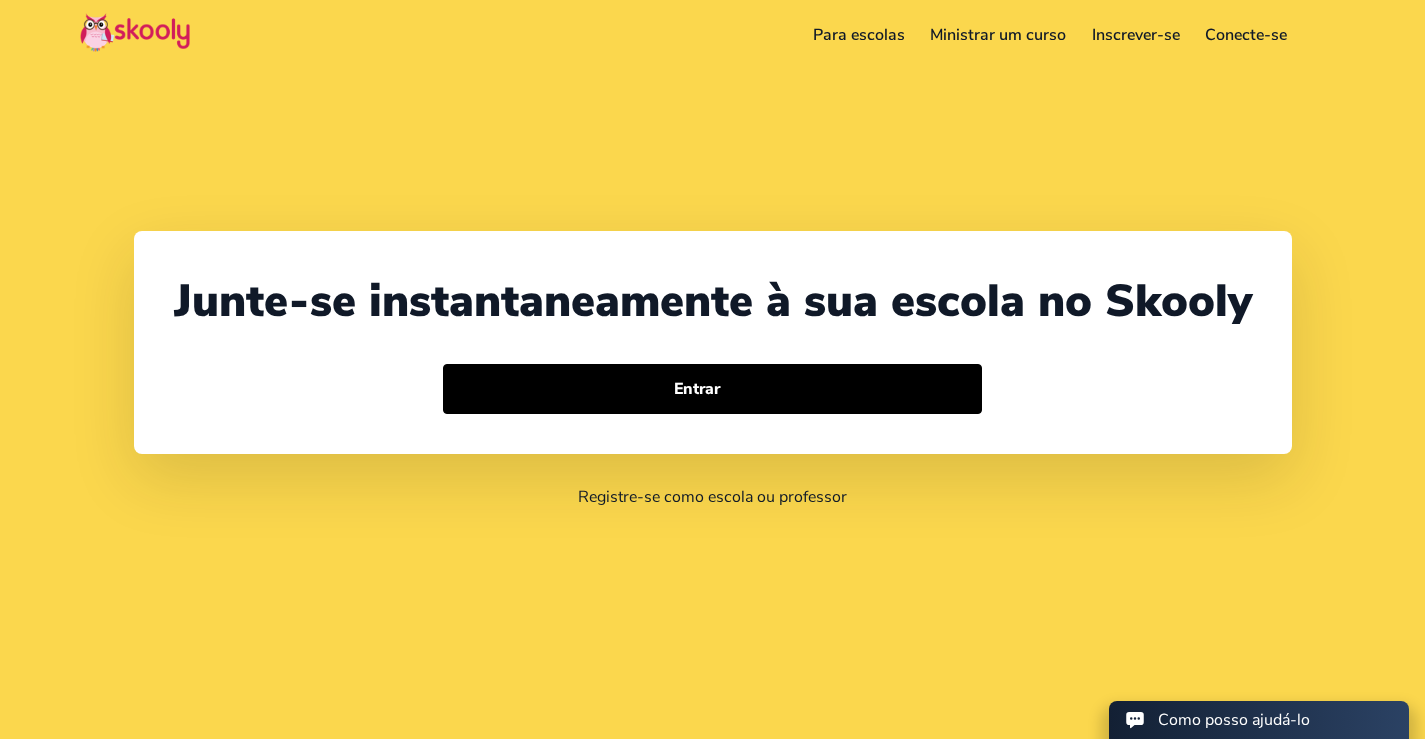 select on "351" 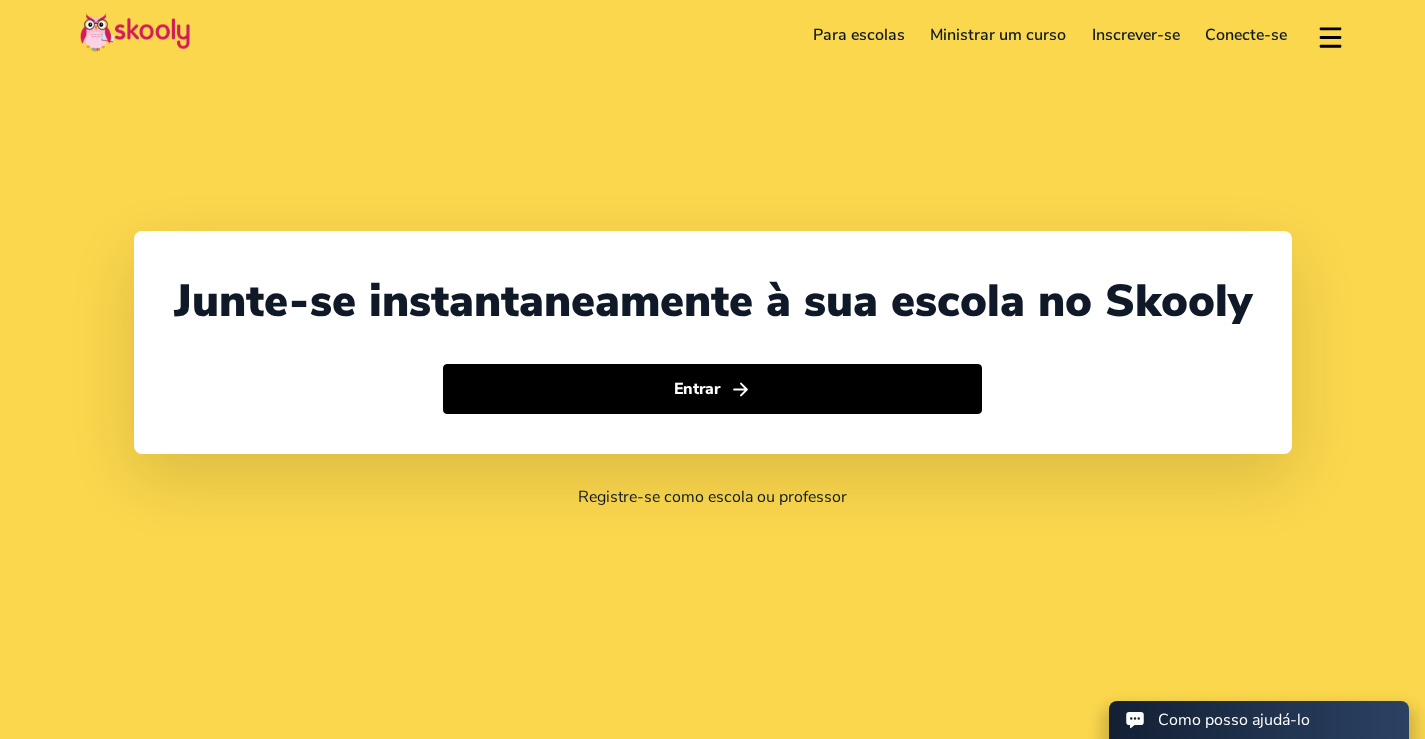 scroll, scrollTop: 0, scrollLeft: 0, axis: both 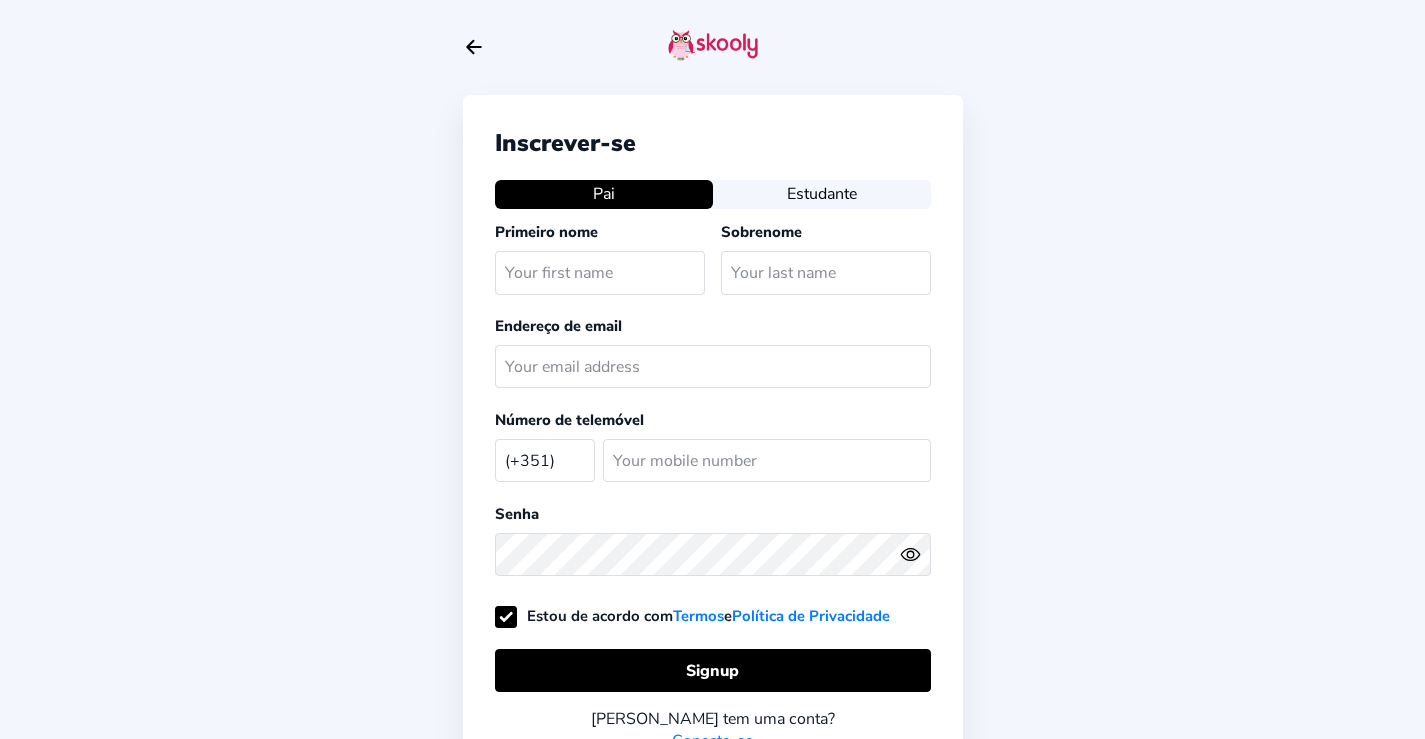 select on "PT" 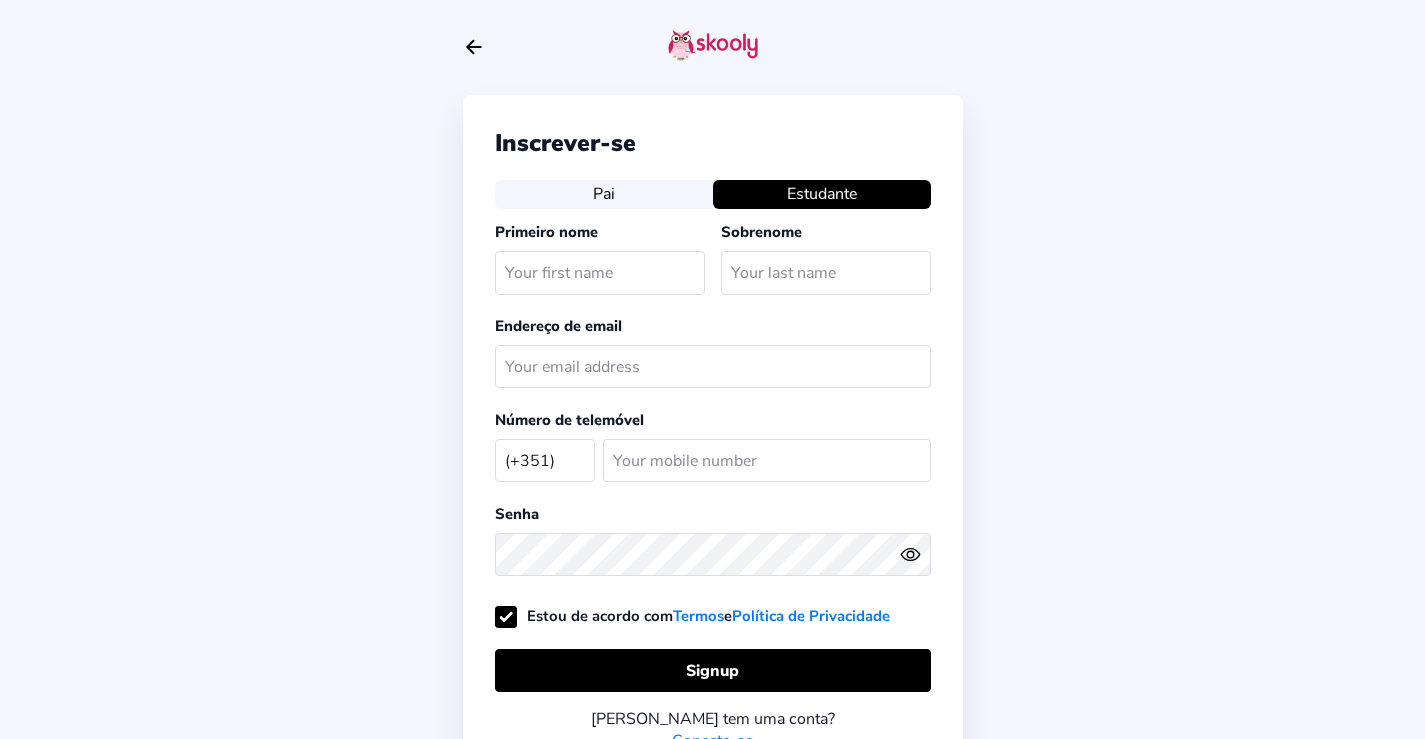 click on "Inscrever-se  Pai   Estudante  Primeiro nome Sobrenome Endereço de email Número de telemóvel (+351) [GEOGRAPHIC_DATA] (+93) [GEOGRAPHIC_DATA] (+355) [GEOGRAPHIC_DATA] (+213) [GEOGRAPHIC_DATA] (+1684) [GEOGRAPHIC_DATA] (+376) [GEOGRAPHIC_DATA] (+244) [GEOGRAPHIC_DATA] (+1264) [GEOGRAPHIC_DATA] (+672) [GEOGRAPHIC_DATA] (+1268) [GEOGRAPHIC_DATA] (+54) [GEOGRAPHIC_DATA] (+374) [GEOGRAPHIC_DATA] (+297) [GEOGRAPHIC_DATA] (+61) [GEOGRAPHIC_DATA] (+43) [GEOGRAPHIC_DATA] (+994) [GEOGRAPHIC_DATA] (+1242) [GEOGRAPHIC_DATA] (+973) [GEOGRAPHIC_DATA] (+880) [GEOGRAPHIC_DATA] (+1246) [GEOGRAPHIC_DATA] (+375) [GEOGRAPHIC_DATA] (+32) [GEOGRAPHIC_DATA] (+501) [GEOGRAPHIC_DATA] (+229) [GEOGRAPHIC_DATA] (+1441) [GEOGRAPHIC_DATA] (+975) [GEOGRAPHIC_DATA], Plurinational State of (+591) [GEOGRAPHIC_DATA] (+387) [GEOGRAPHIC_DATA] (+267) [GEOGRAPHIC_DATA] (+55) [GEOGRAPHIC_DATA] (+246) [GEOGRAPHIC_DATA] (+673) [GEOGRAPHIC_DATA] (+359) [GEOGRAPHIC_DATA] (+226) [GEOGRAPHIC_DATA] (+257) [GEOGRAPHIC_DATA] (+855) [GEOGRAPHIC_DATA] (+237) [GEOGRAPHIC_DATA] (+1) [GEOGRAPHIC_DATA] (+238) [GEOGRAPHIC_DATA] (+1345) [GEOGRAPHIC_DATA] (+236) [GEOGRAPHIC_DATA] (+235) [GEOGRAPHIC_DATA] (+56) [GEOGRAPHIC_DATA] (+86) [GEOGRAPHIC_DATA] (+57) [GEOGRAPHIC_DATA] (+269) [GEOGRAPHIC_DATA] (+242) [GEOGRAPHIC_DATA], [GEOGRAPHIC_DATA] (+243) [GEOGRAPHIC_DATA] (+682) [GEOGRAPHIC_DATA] (+506) [GEOGRAPHIC_DATA] (+225)  e" 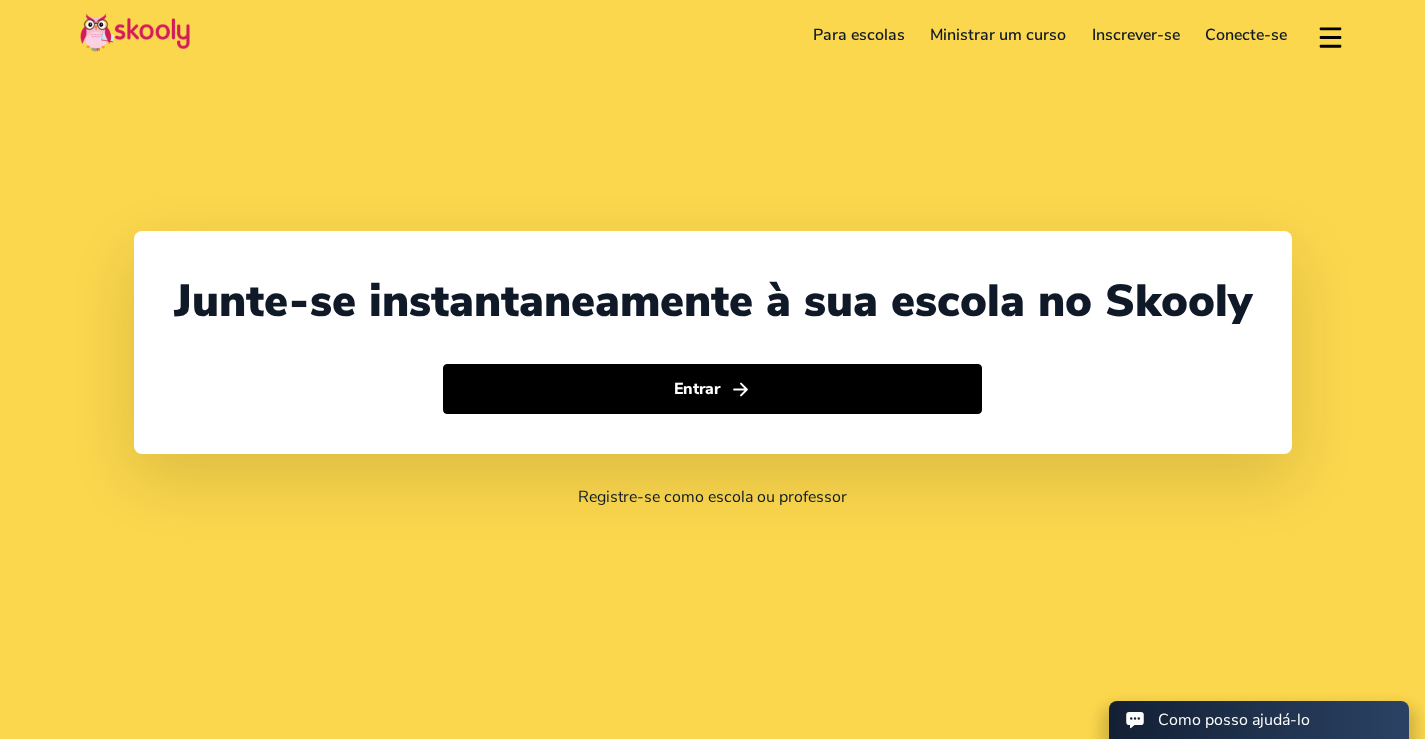 select on "351" 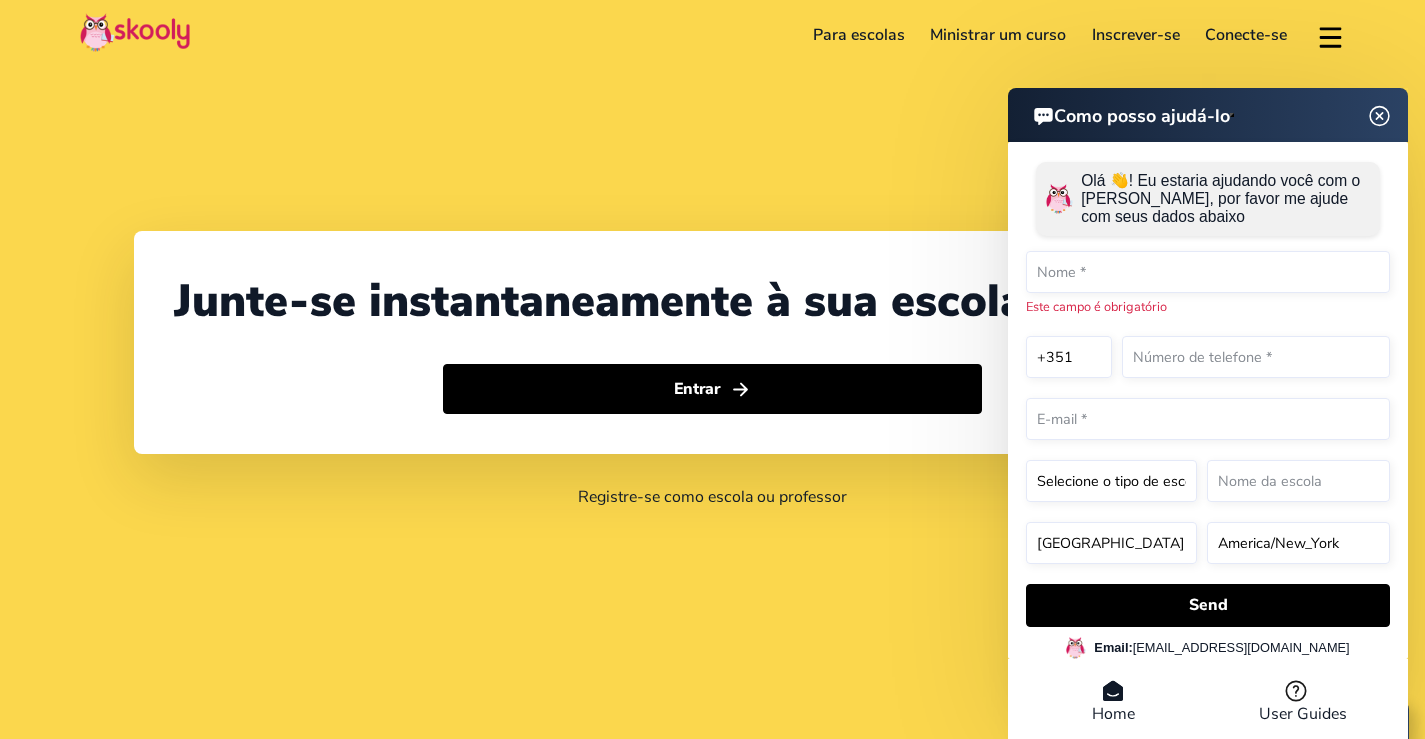 click at bounding box center (1380, 115) 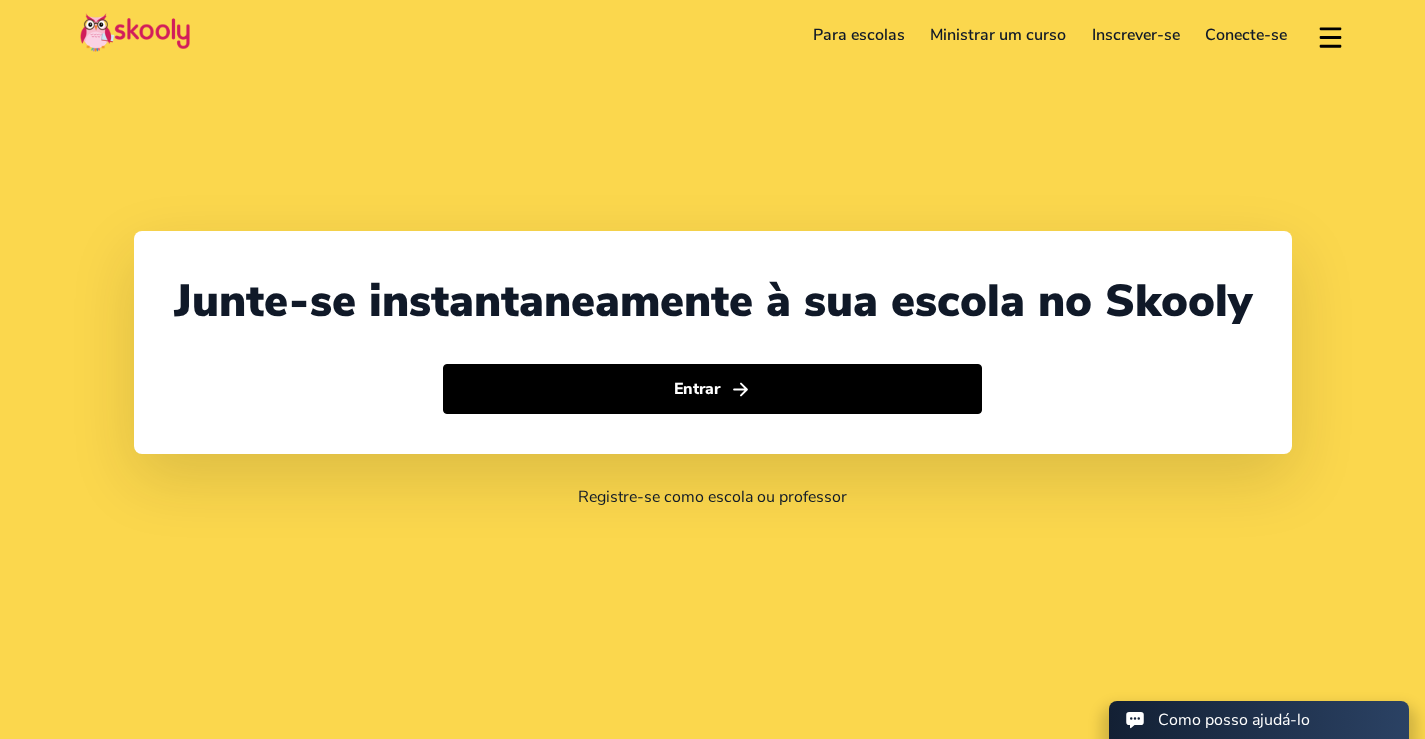 drag, startPoint x: 124, startPoint y: 0, endPoint x: 466, endPoint y: 77, distance: 350.56097 